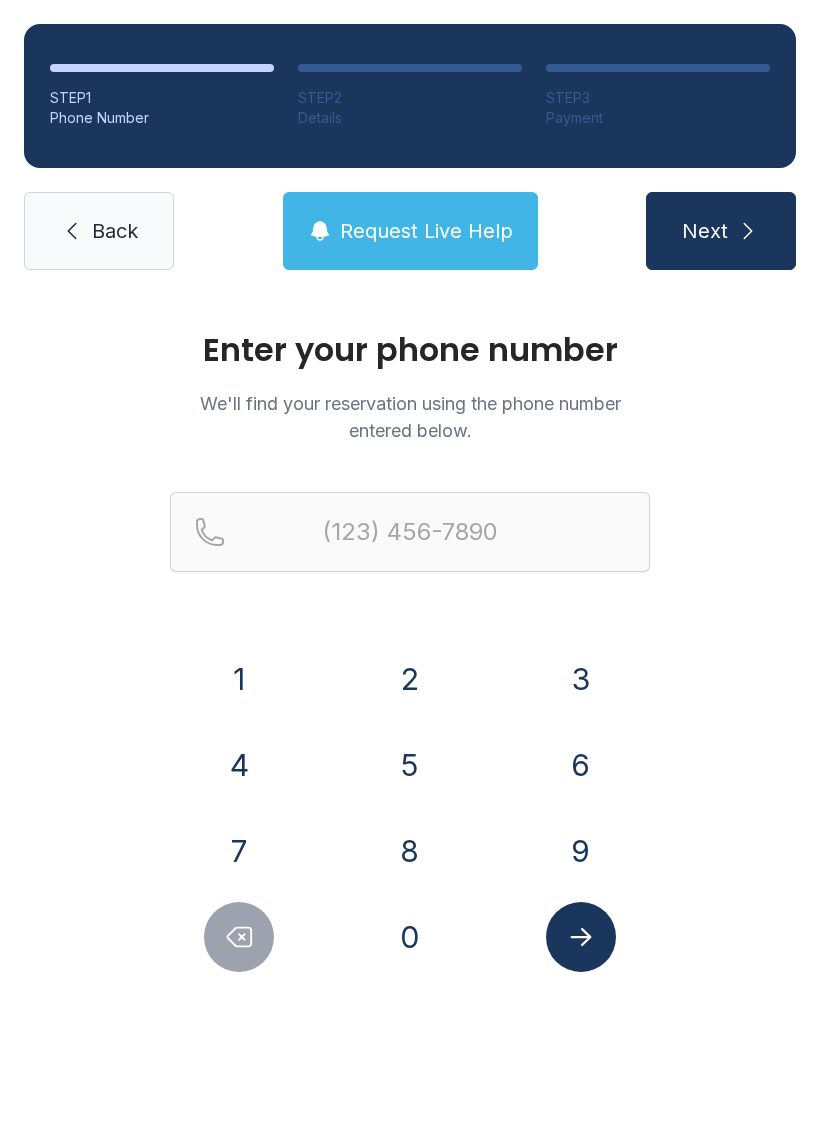 scroll, scrollTop: 0, scrollLeft: 0, axis: both 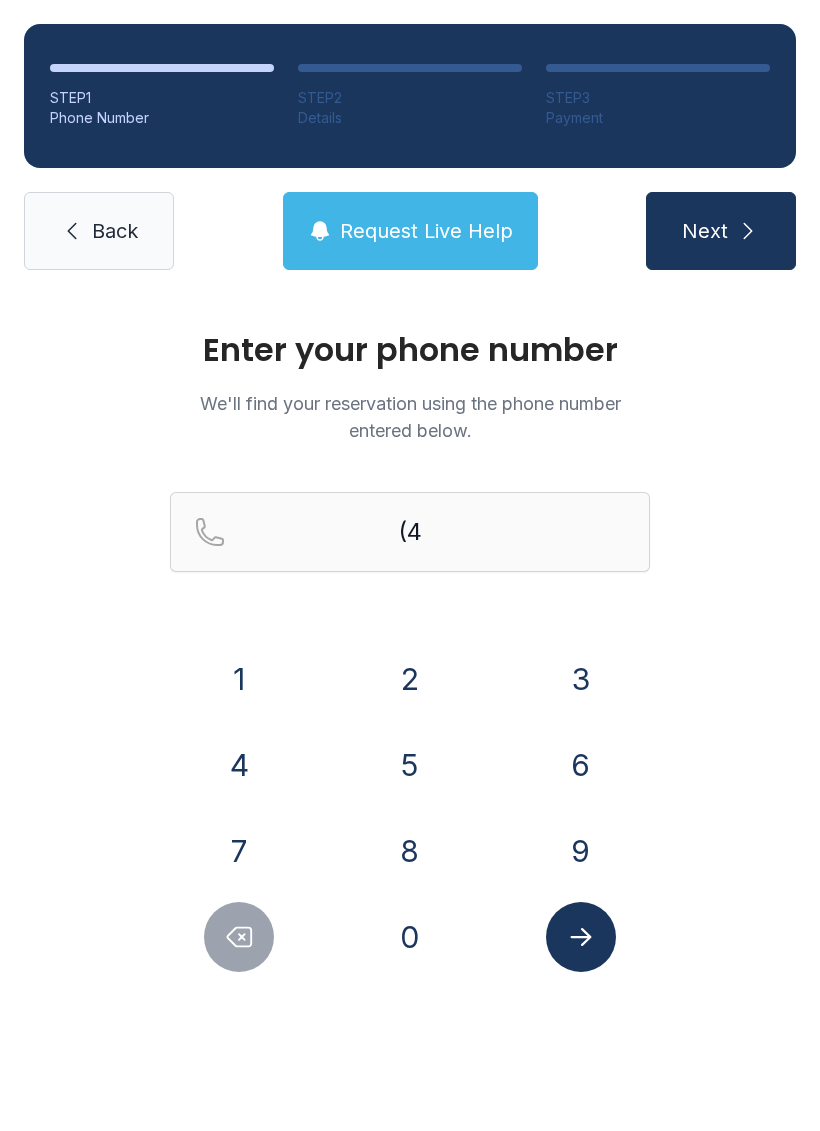 click on "0" at bounding box center (410, 937) 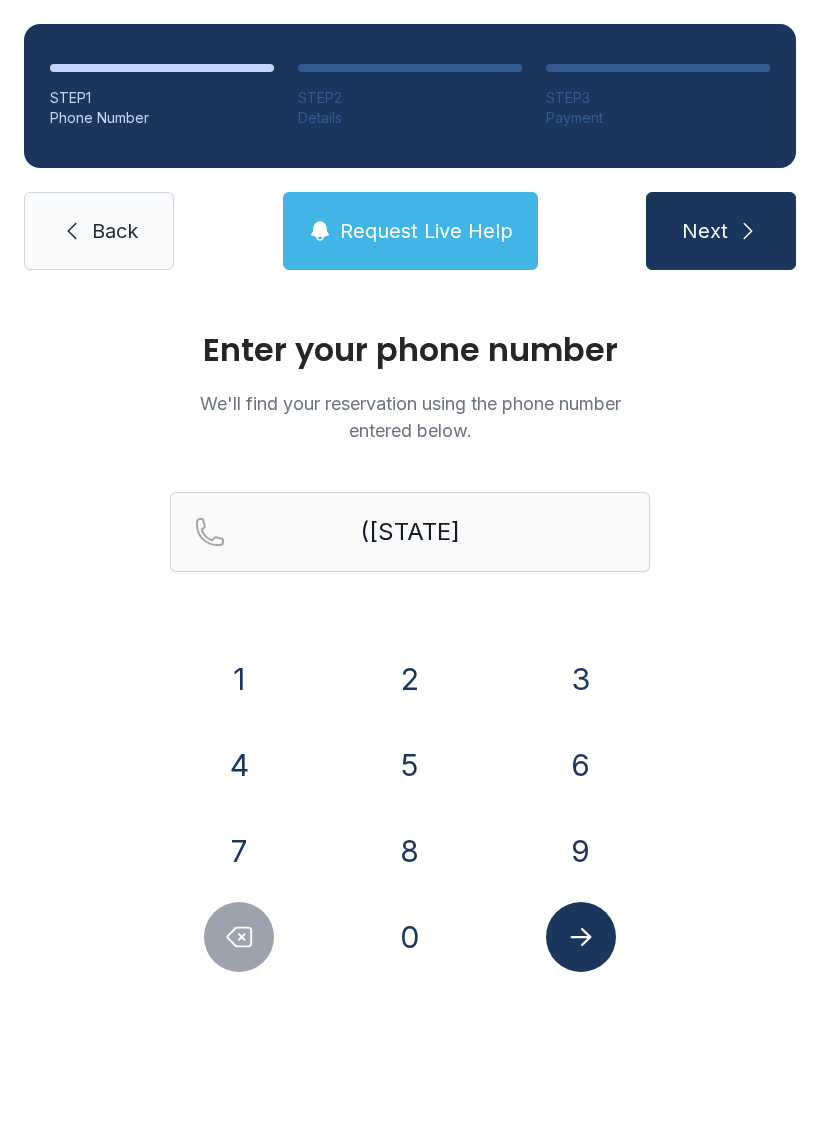 click on "4" at bounding box center (239, 765) 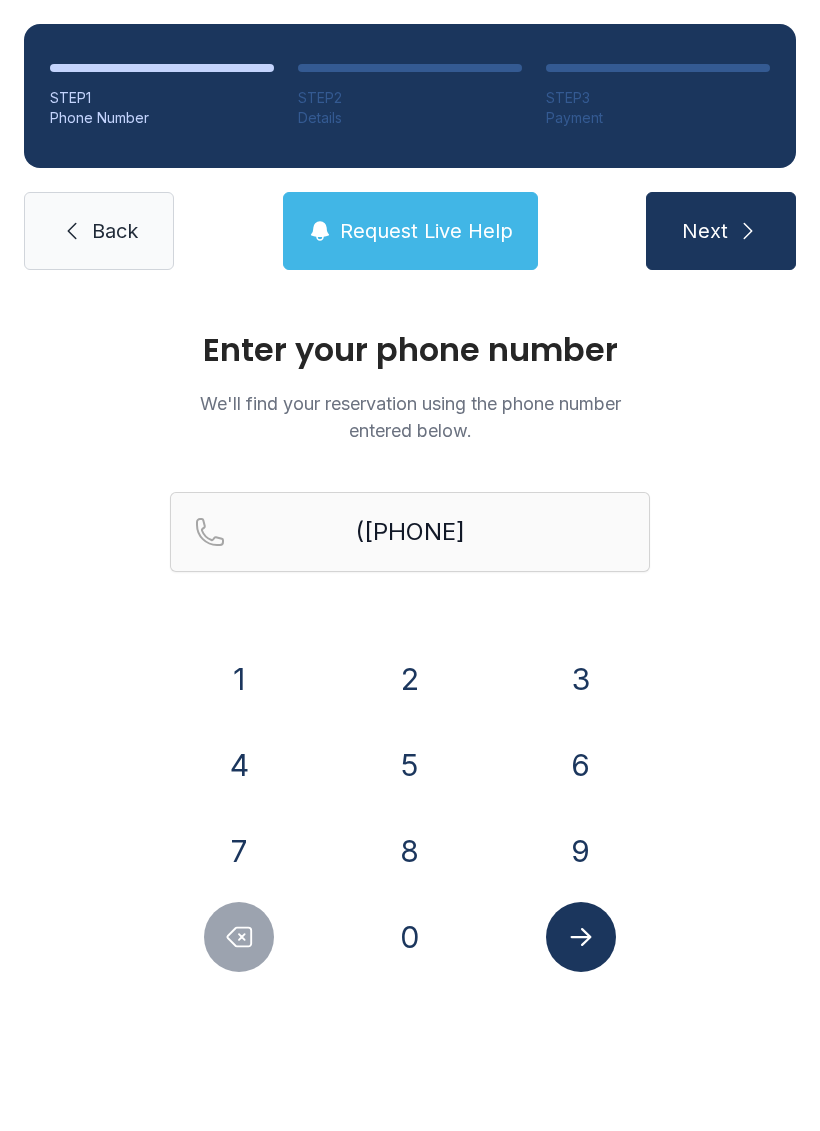 click on "4" at bounding box center [239, 765] 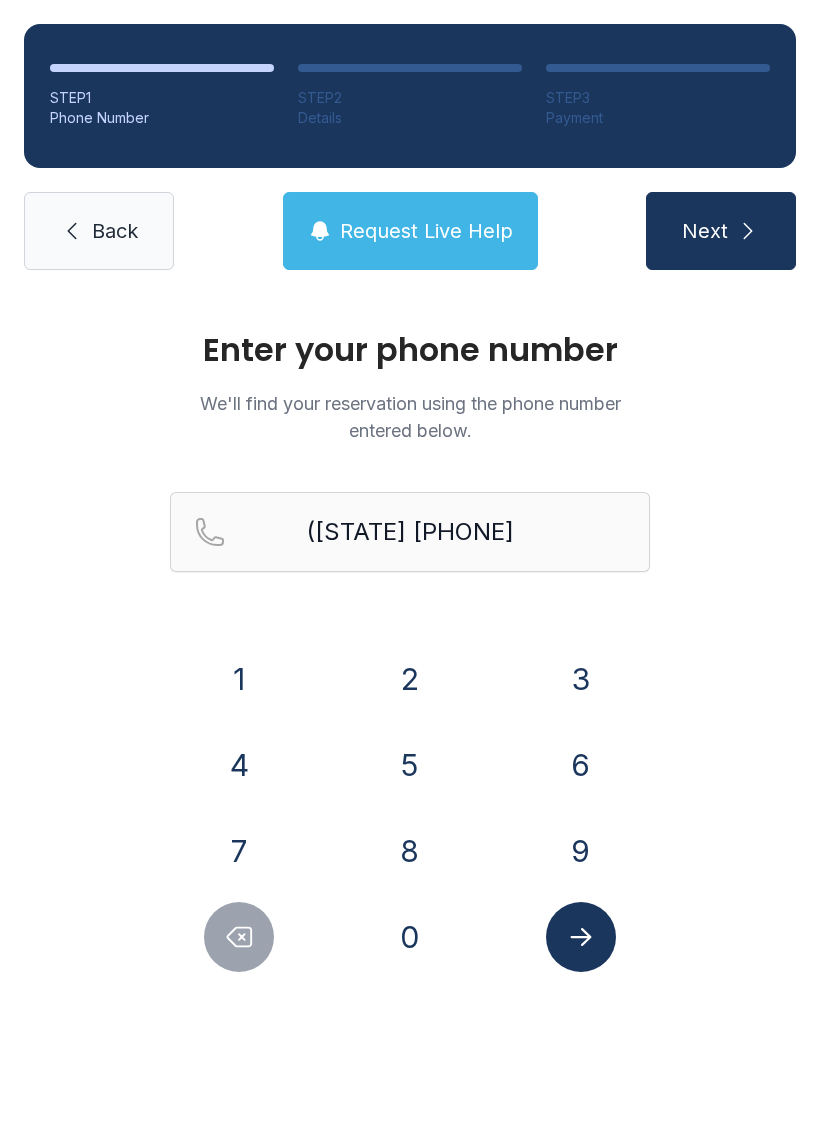 click on "8" at bounding box center (410, 851) 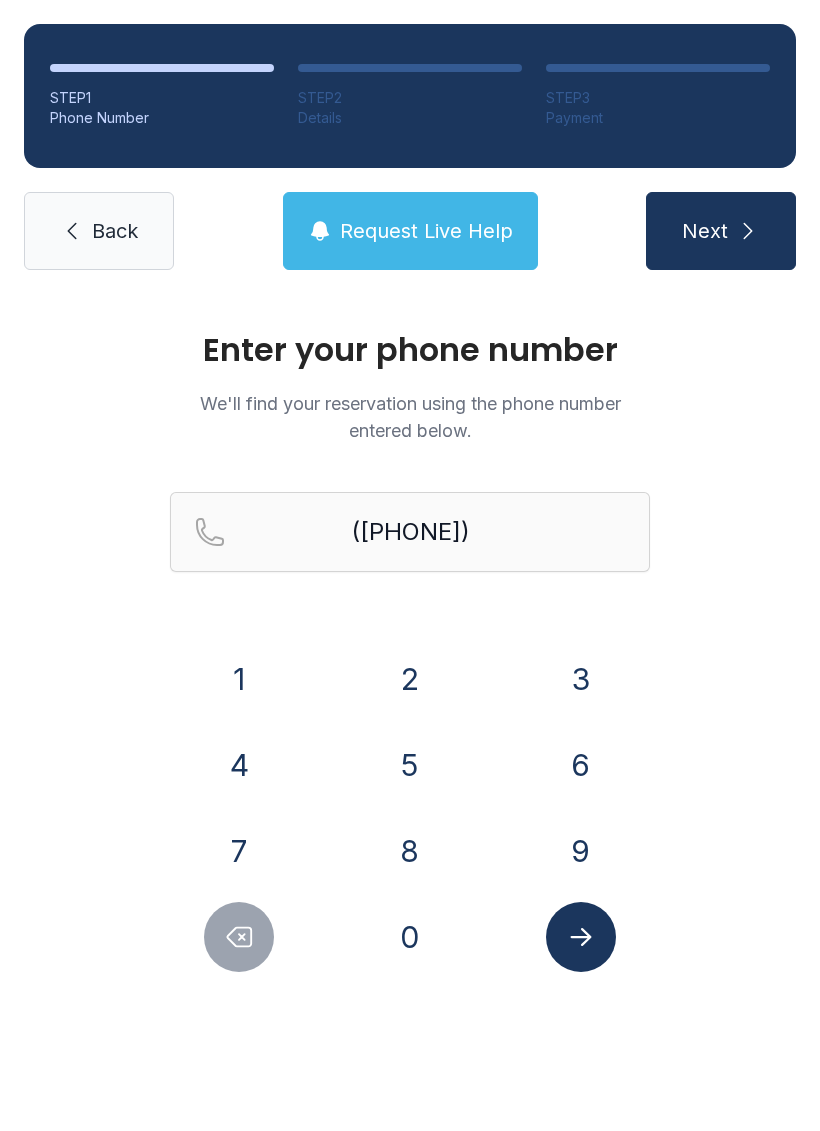 click on "3" at bounding box center [581, 679] 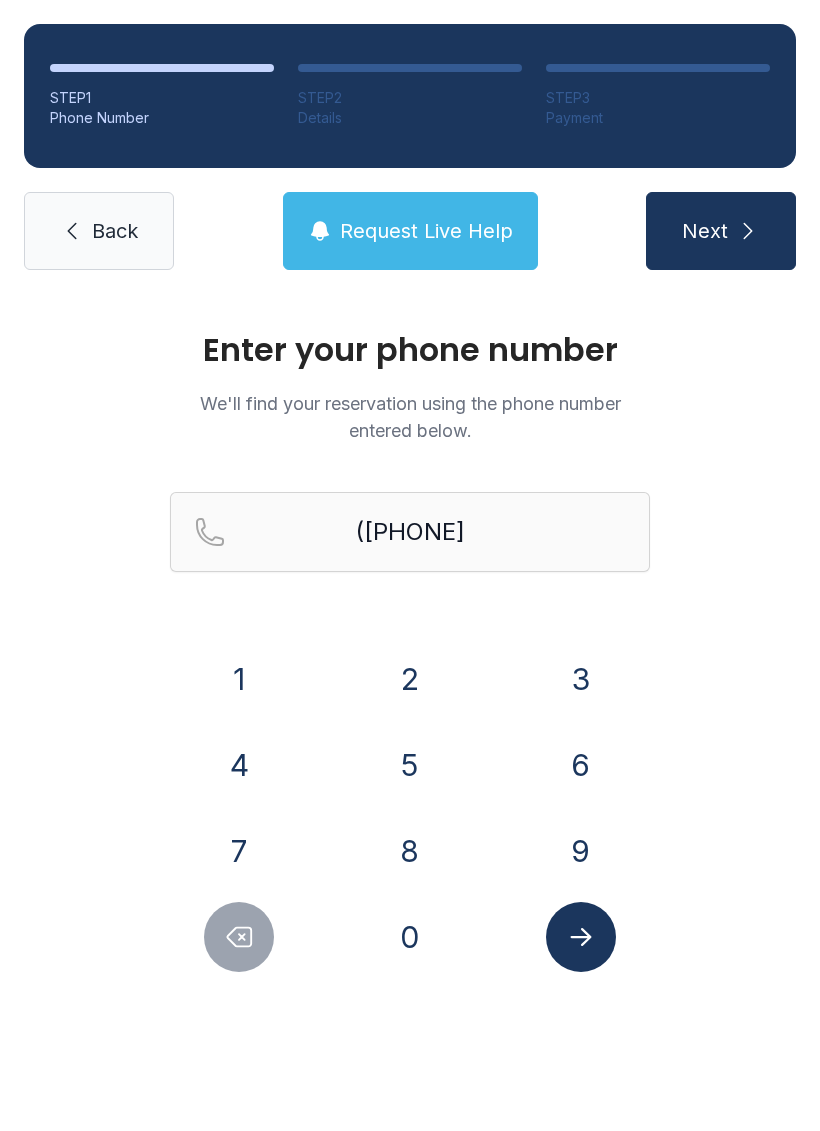 click on "9" at bounding box center [581, 851] 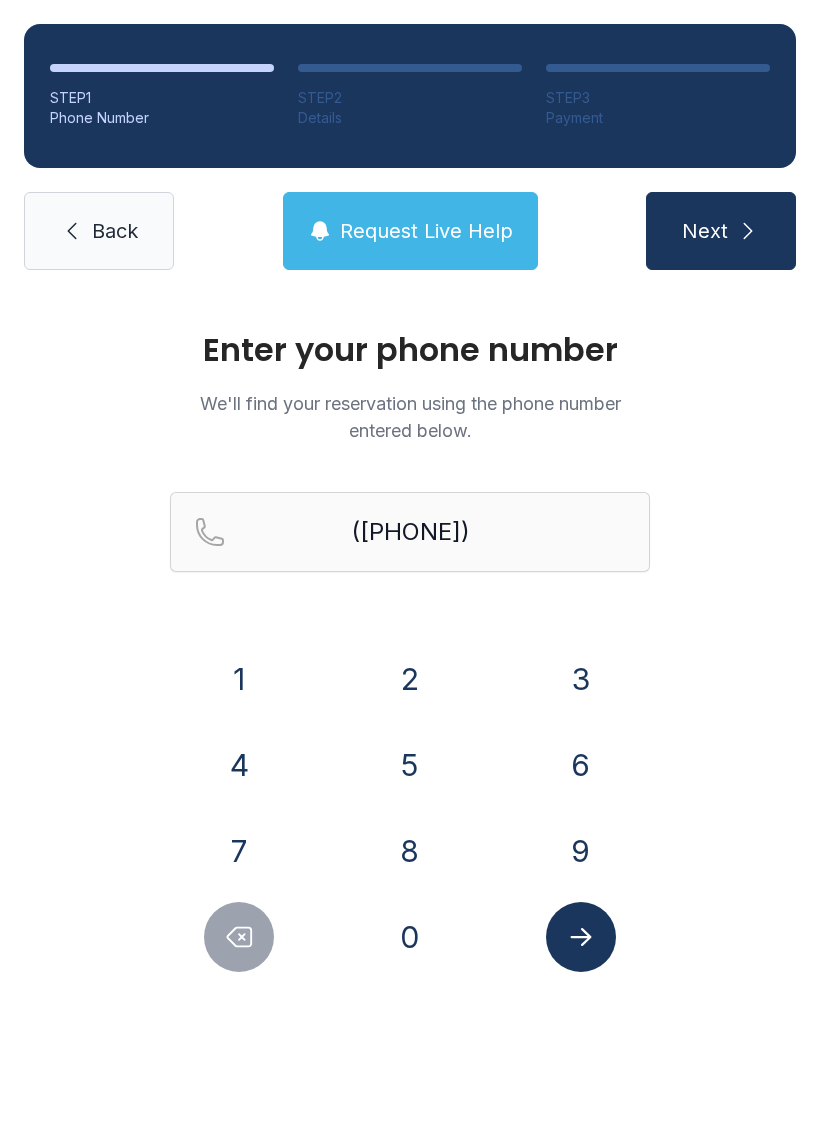 click on "2" at bounding box center [410, 679] 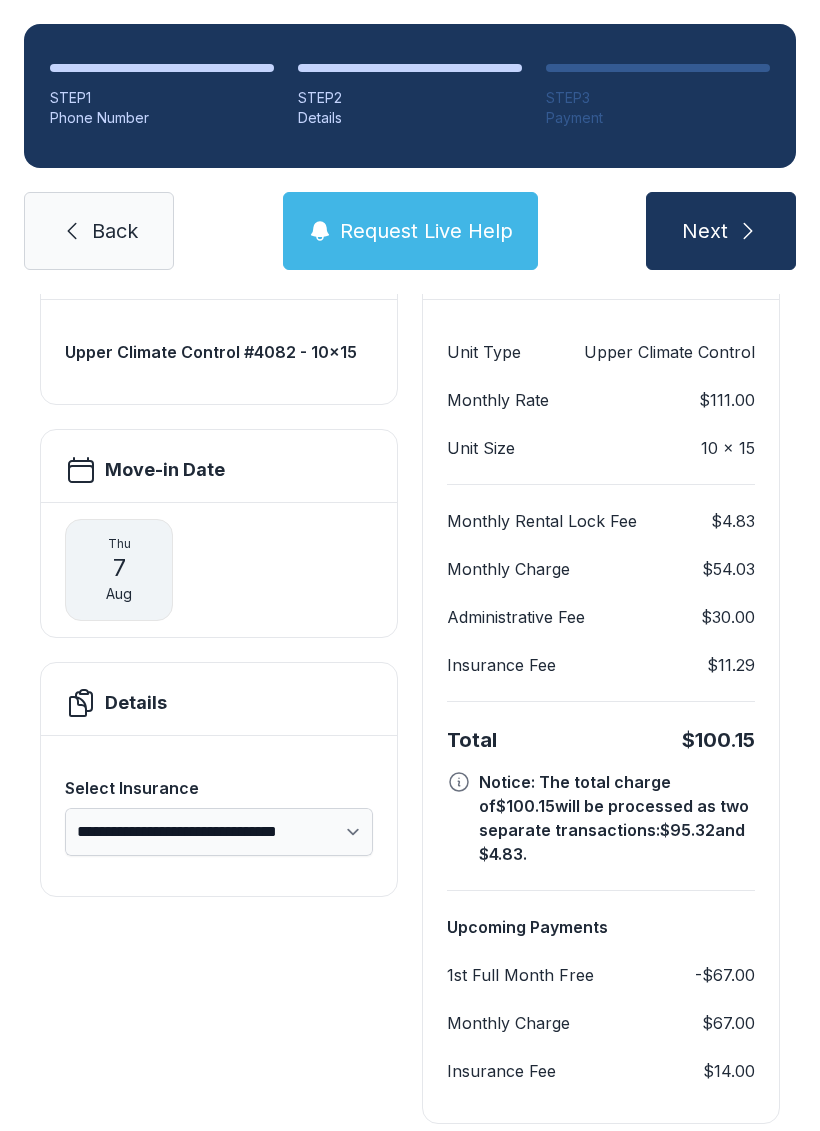 scroll, scrollTop: 180, scrollLeft: 0, axis: vertical 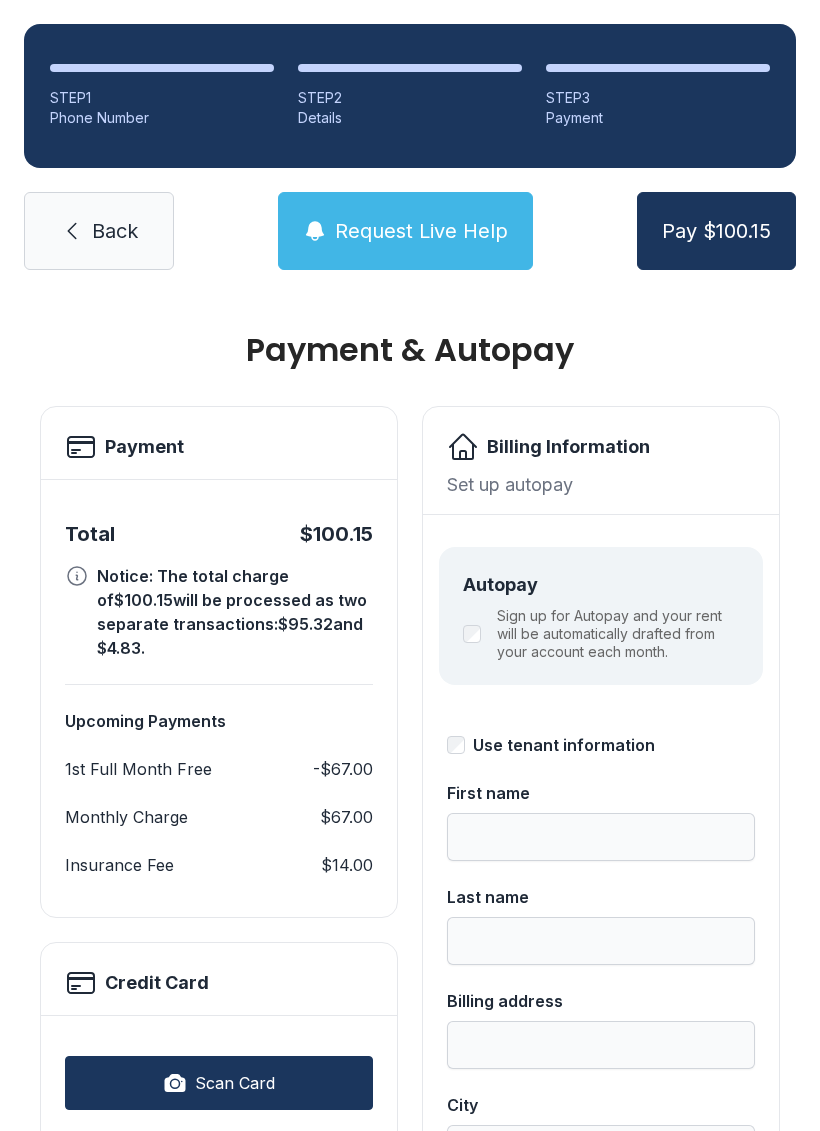 click on "Scan Card" at bounding box center [235, 1083] 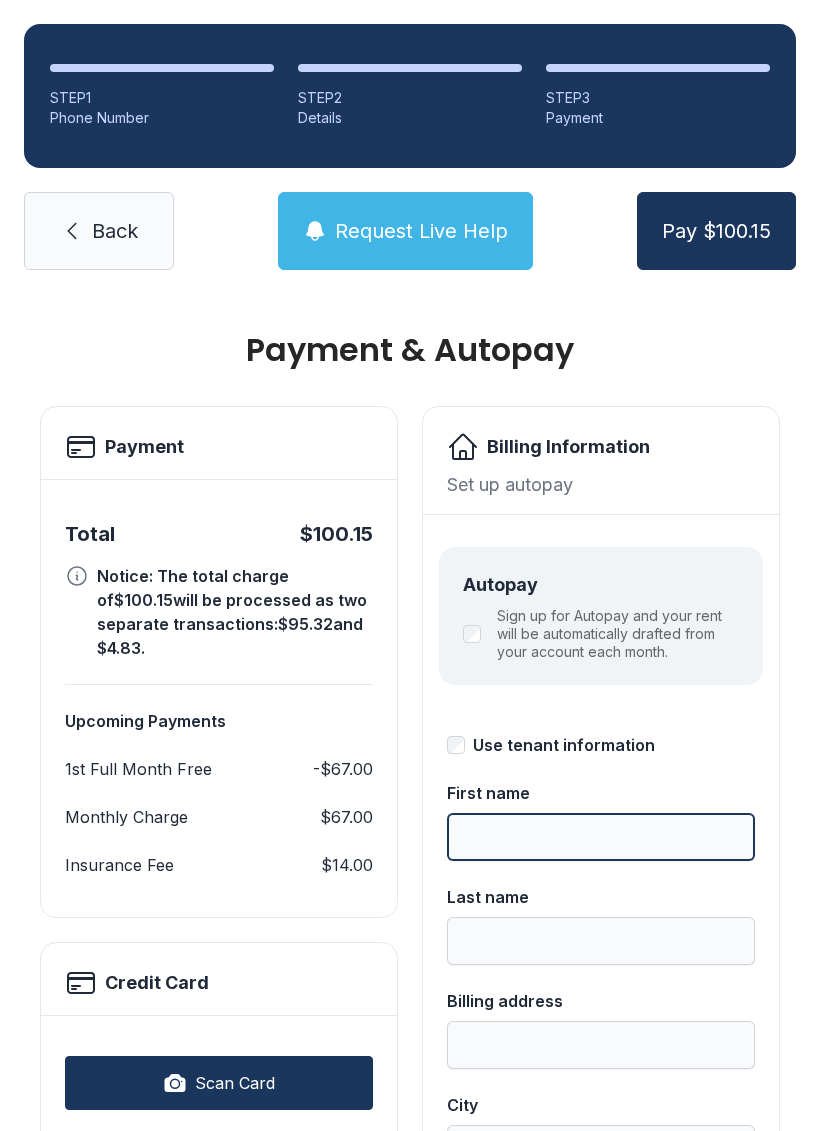 click on "First name" at bounding box center [601, 837] 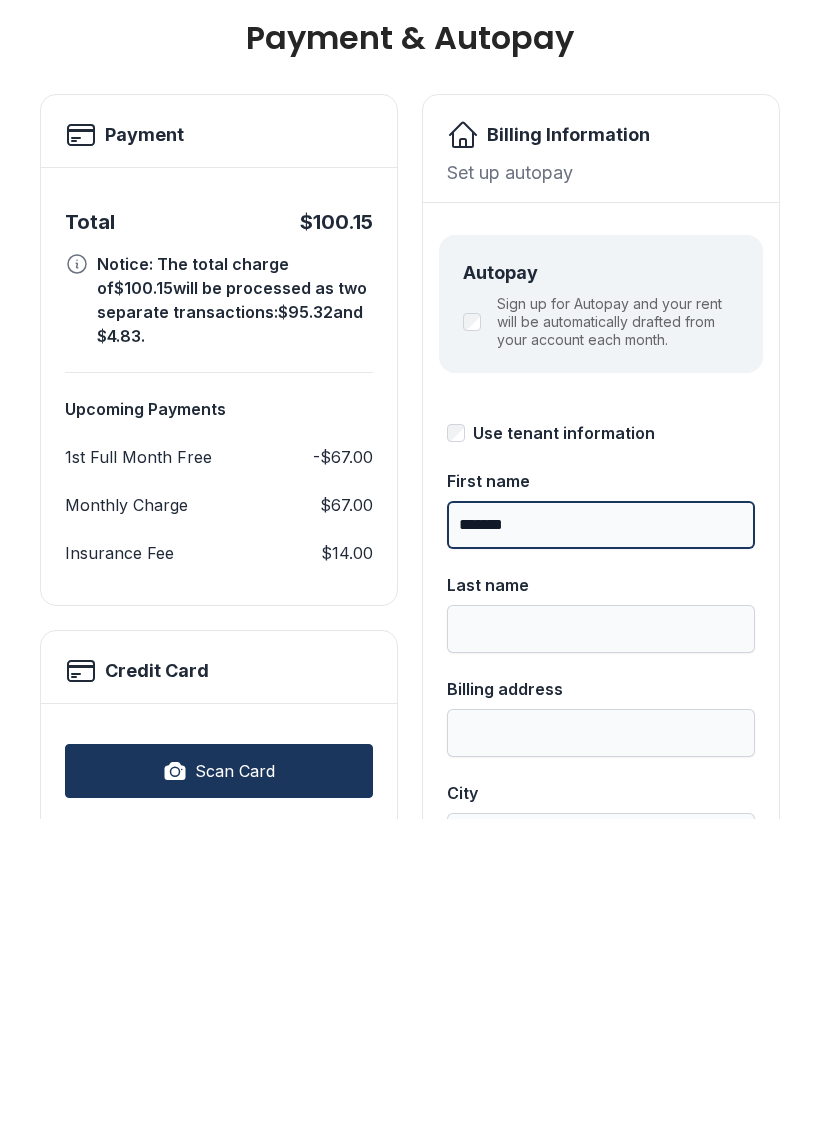 type on "*******" 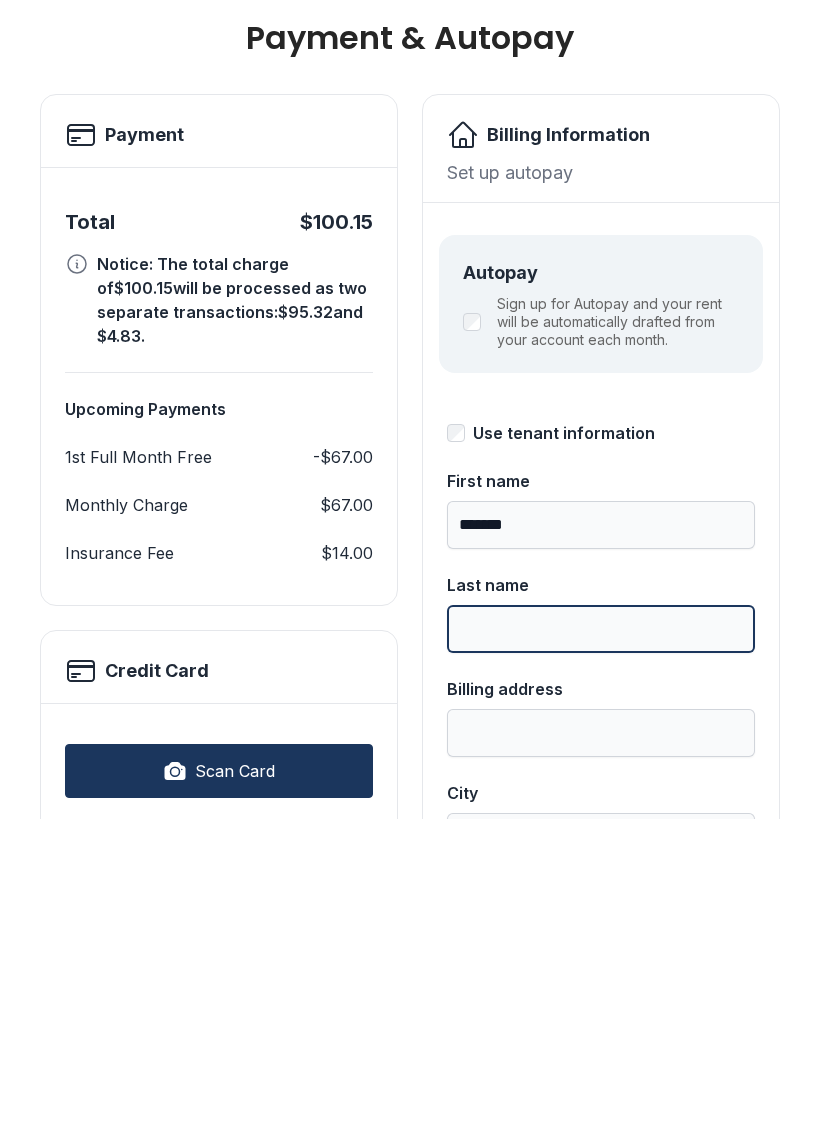 click on "Last name" at bounding box center (601, 941) 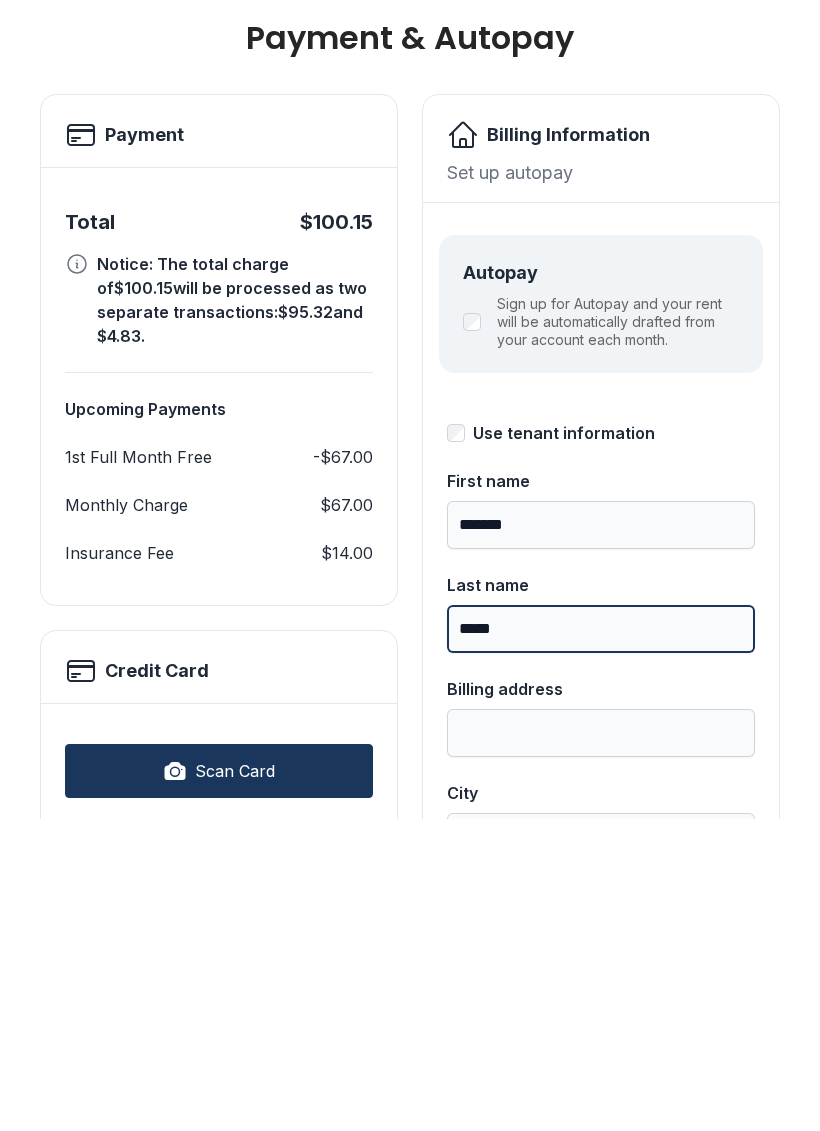 type on "*****" 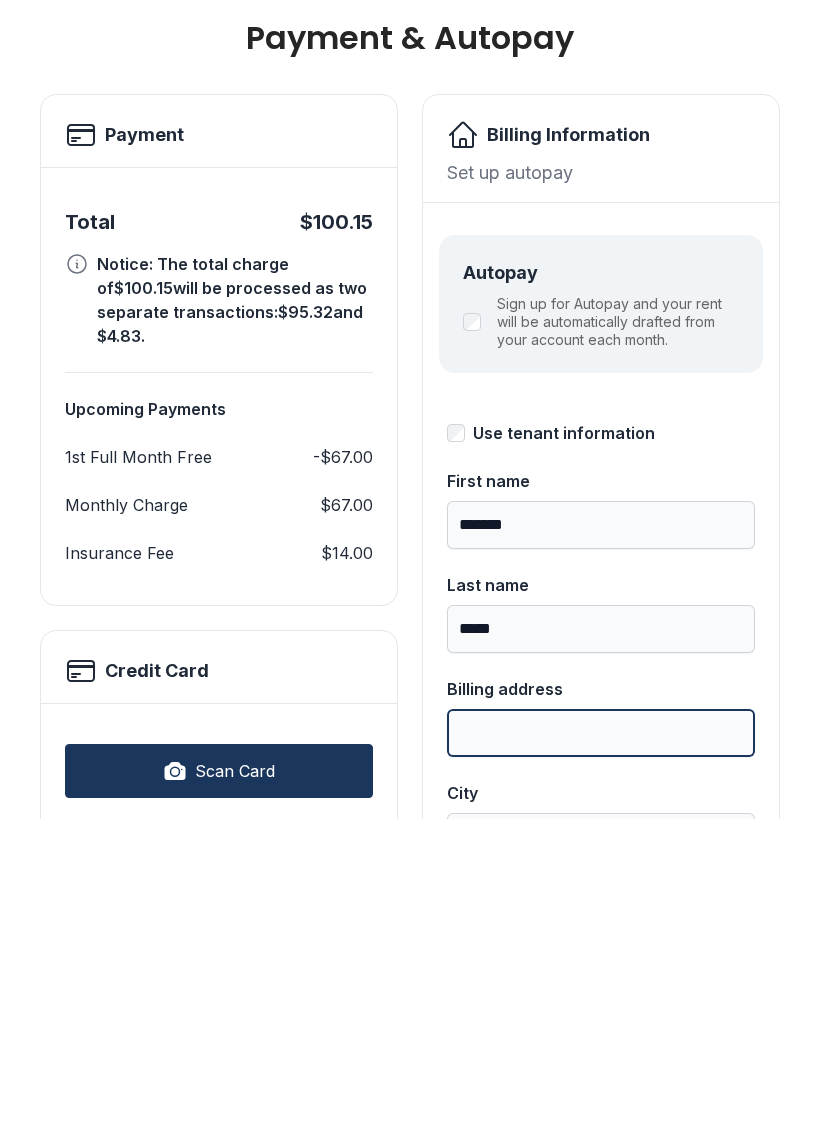 click on "Billing address" at bounding box center (601, 1045) 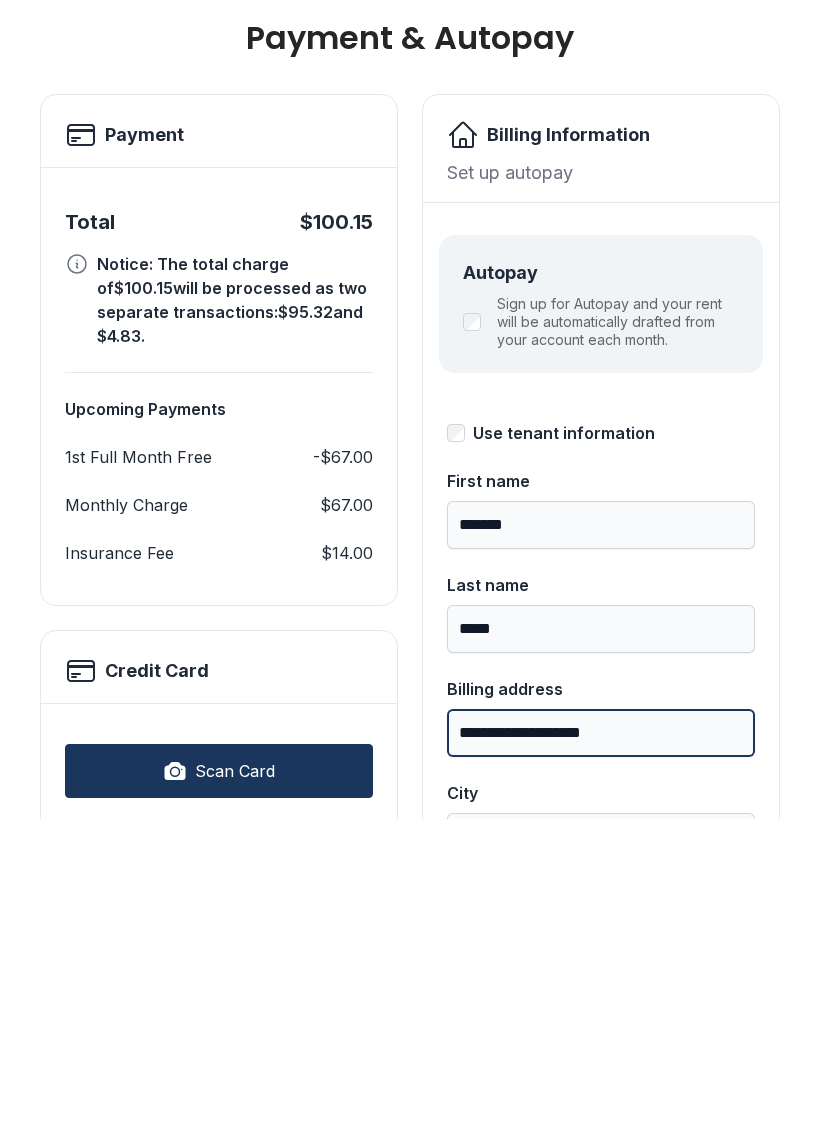 type on "**********" 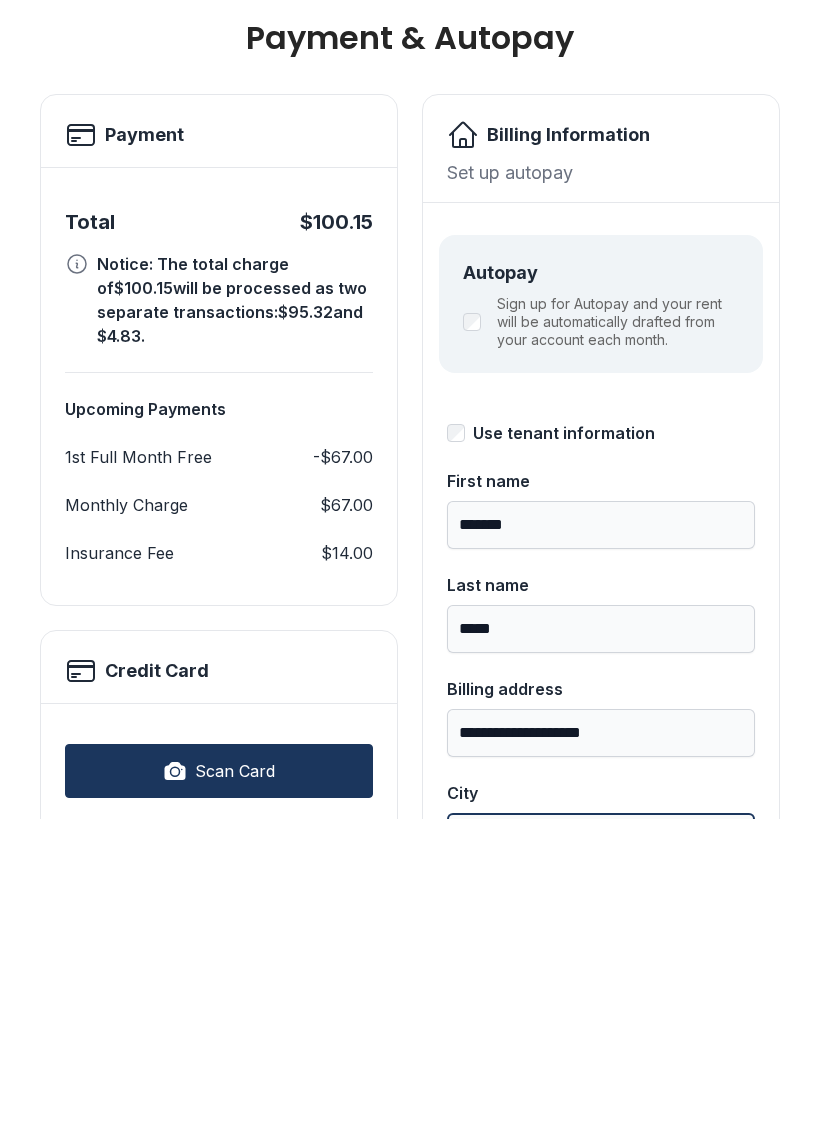 click on "City" at bounding box center (601, 1149) 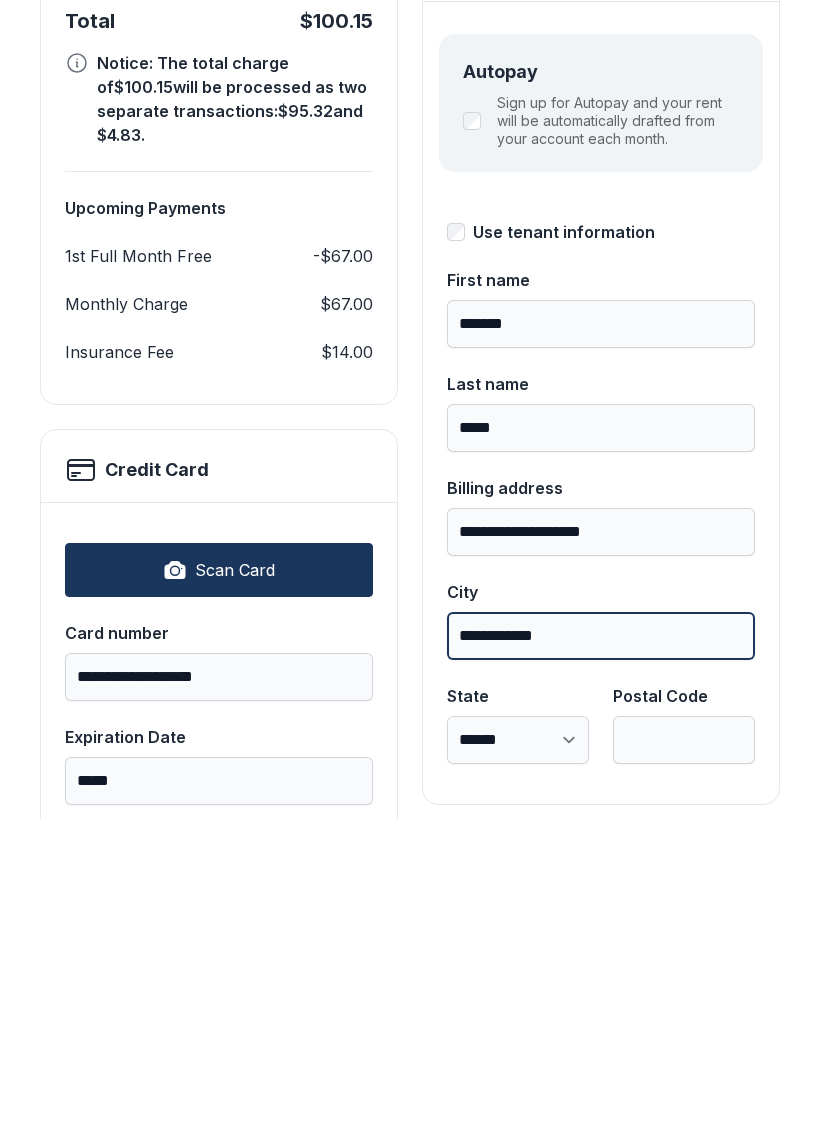 scroll, scrollTop: 205, scrollLeft: 0, axis: vertical 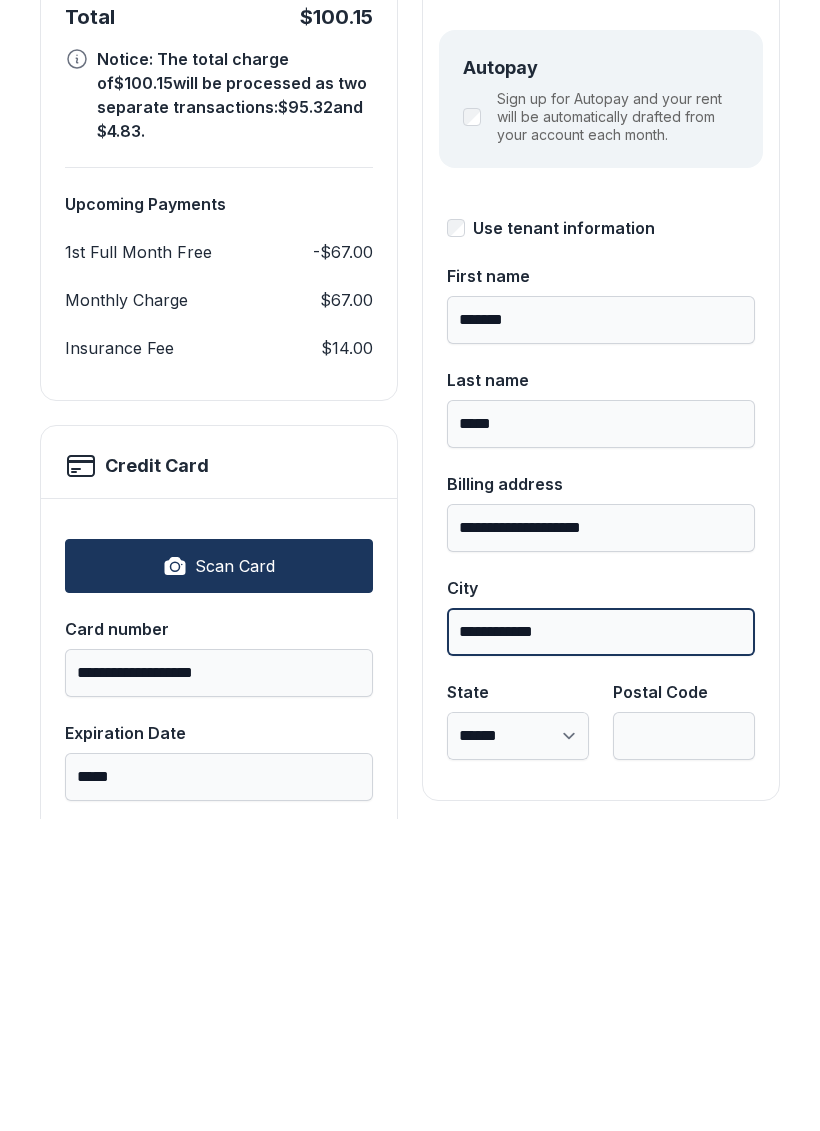 type on "**********" 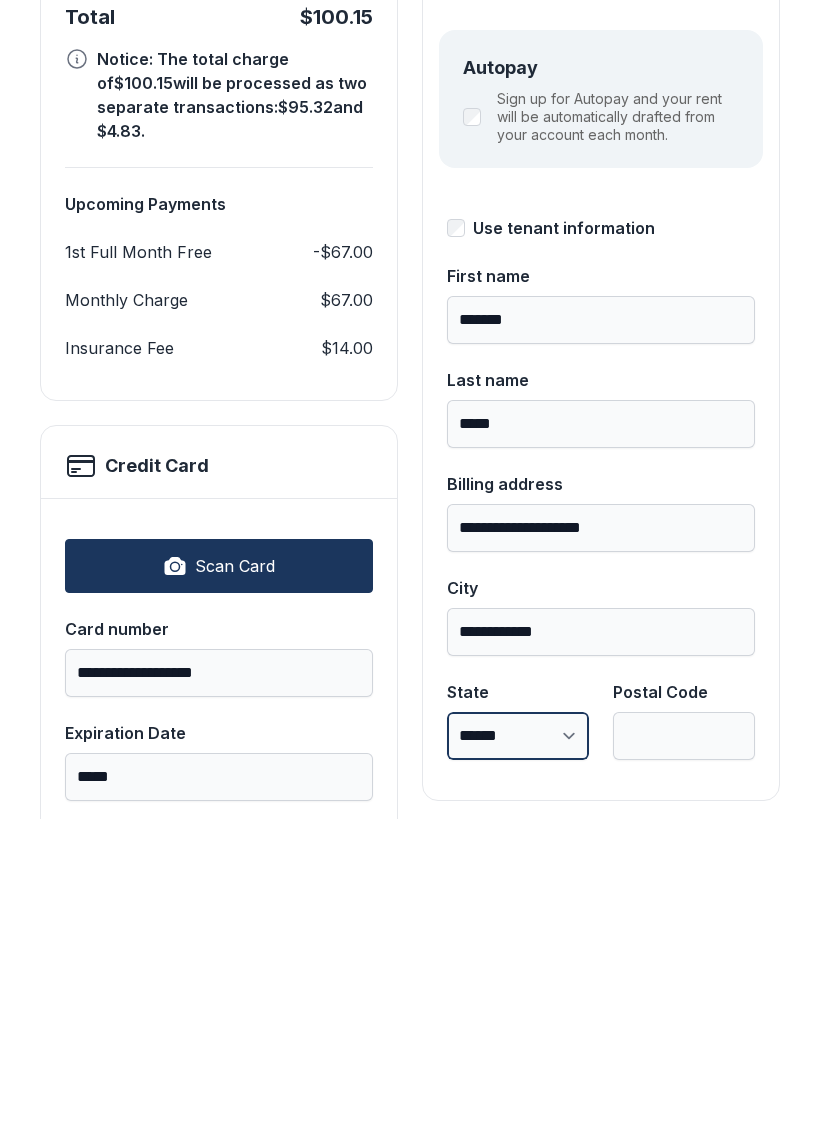 click on "**********" at bounding box center (518, 1048) 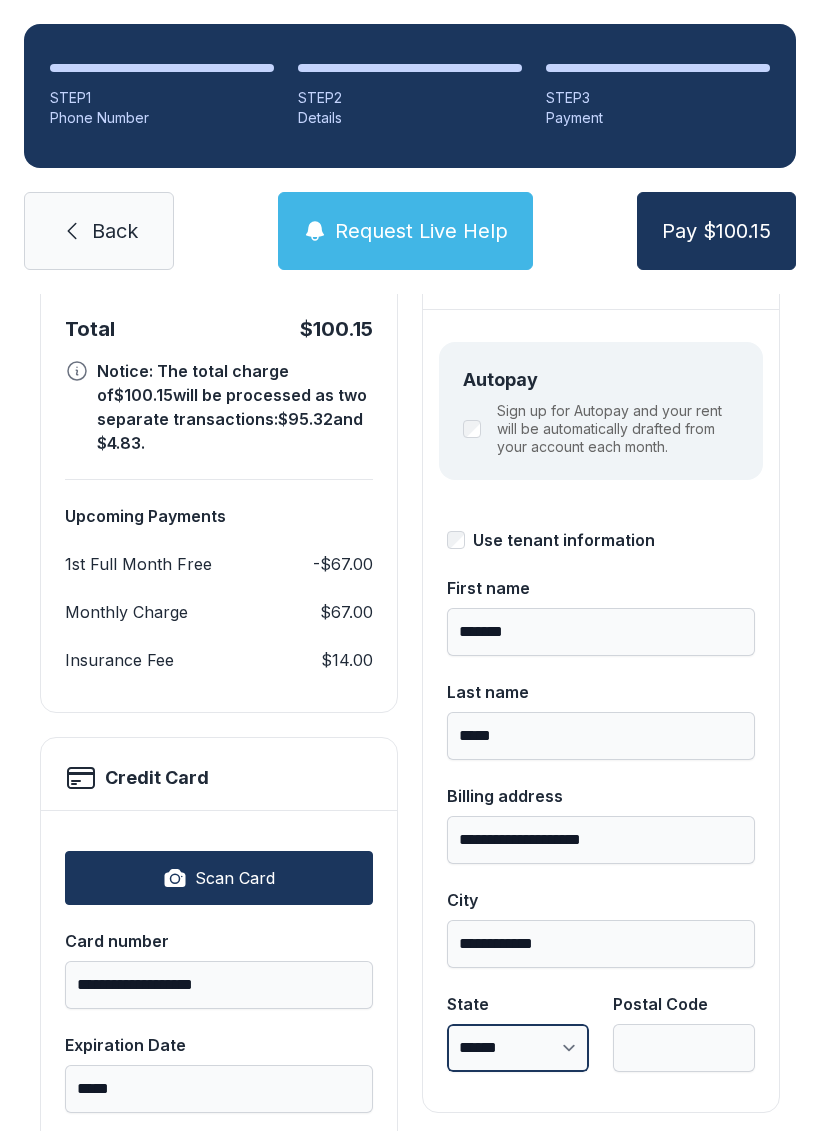 select on "**" 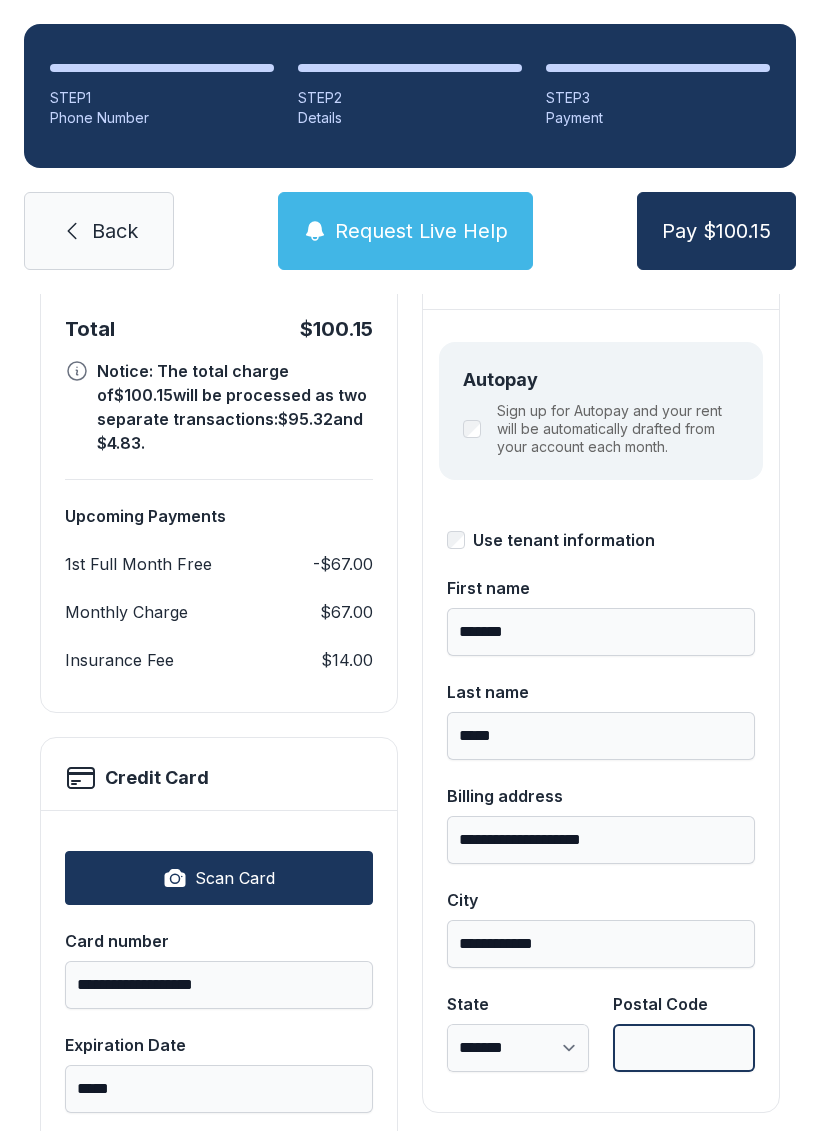 click on "Postal Code" at bounding box center [684, 1048] 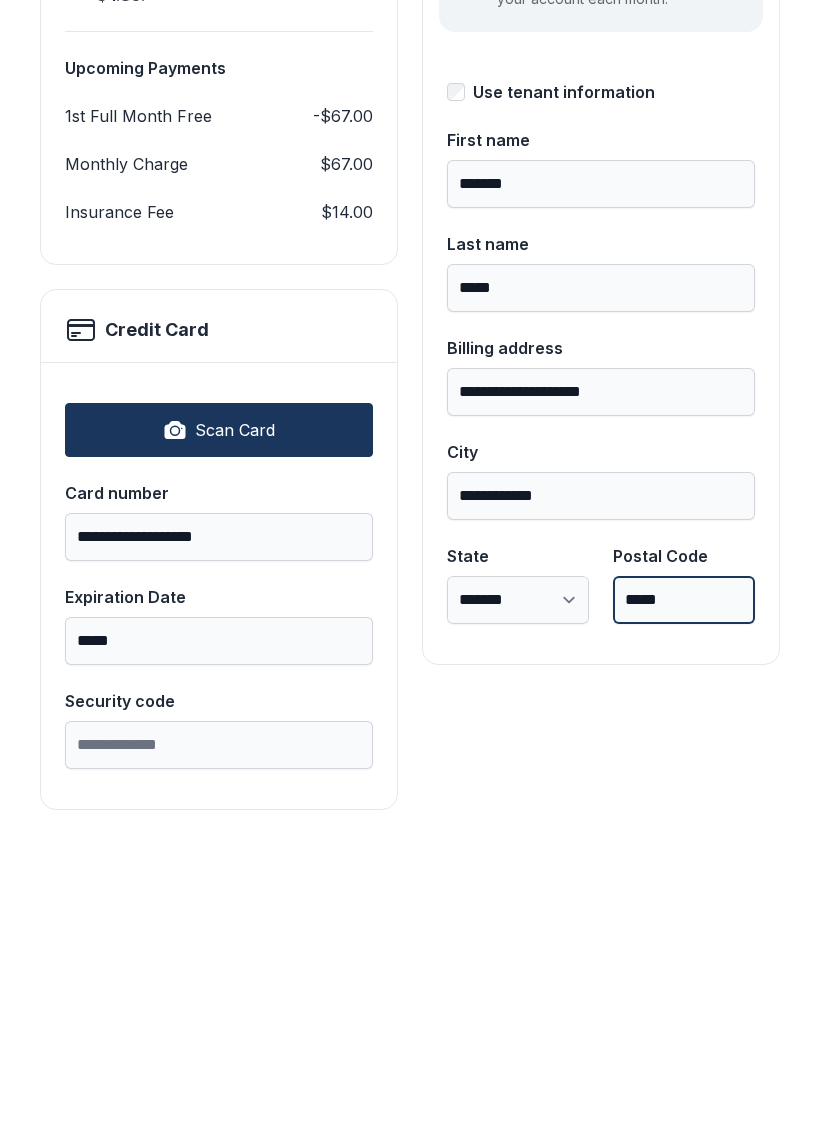 scroll, scrollTop: 339, scrollLeft: 0, axis: vertical 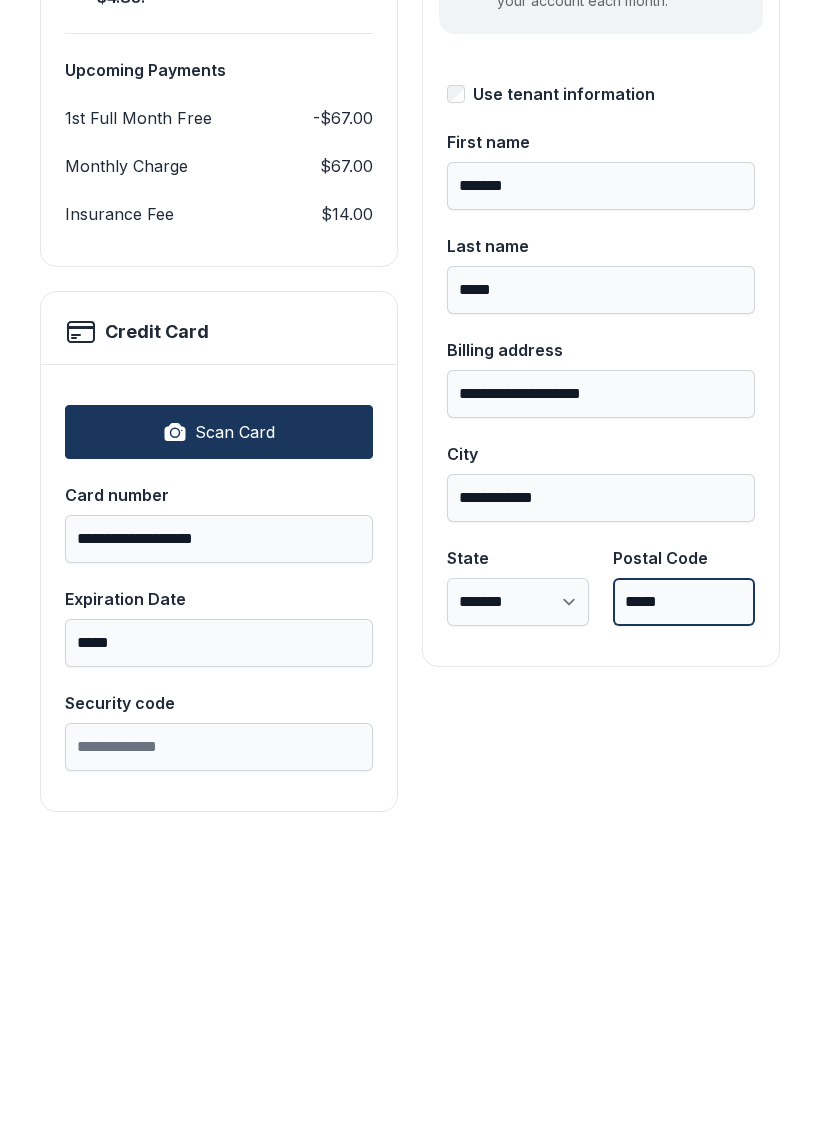 type on "*****" 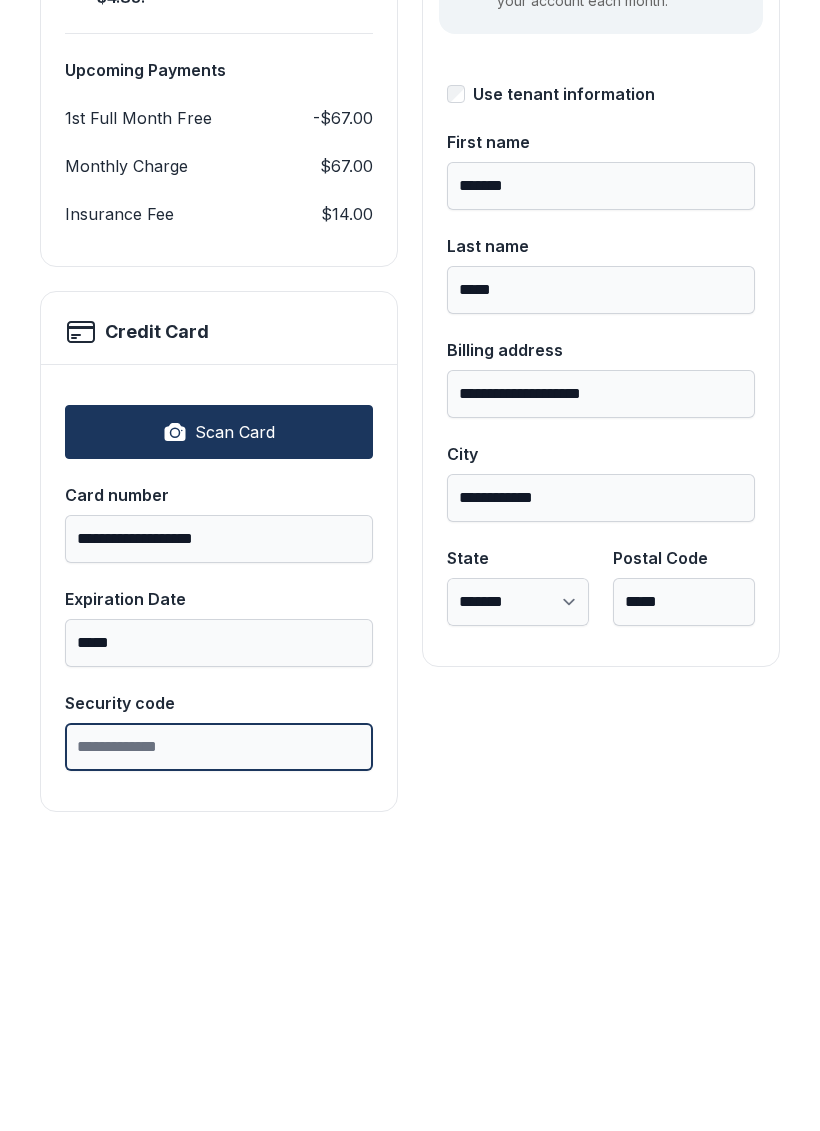 click on "Security code" at bounding box center [219, 1059] 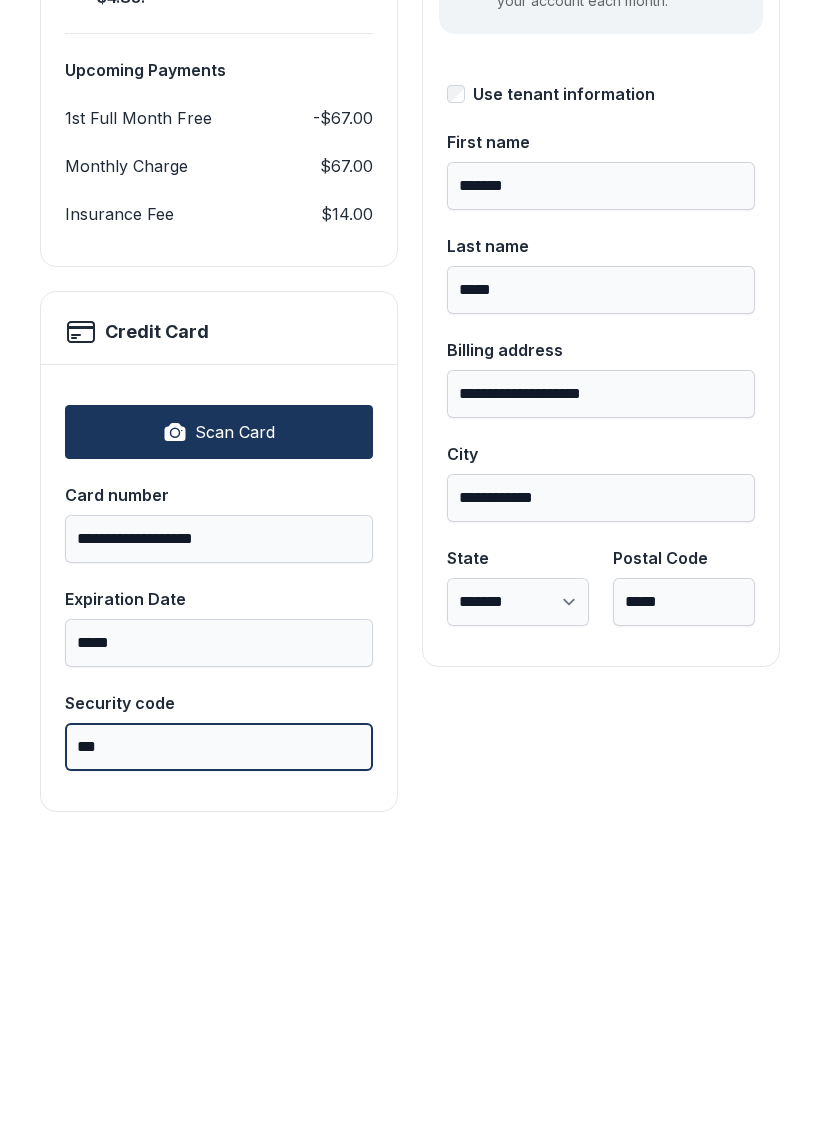 scroll, scrollTop: 339, scrollLeft: 0, axis: vertical 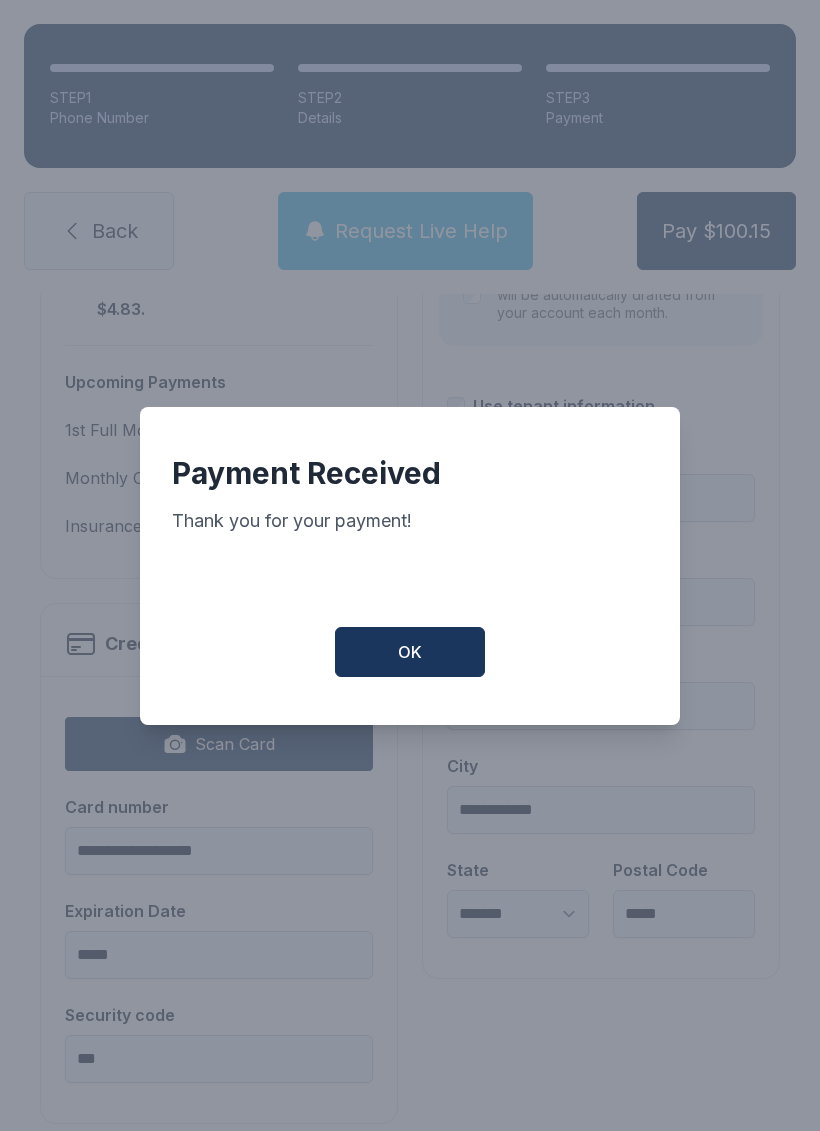 click on "OK" at bounding box center [410, 652] 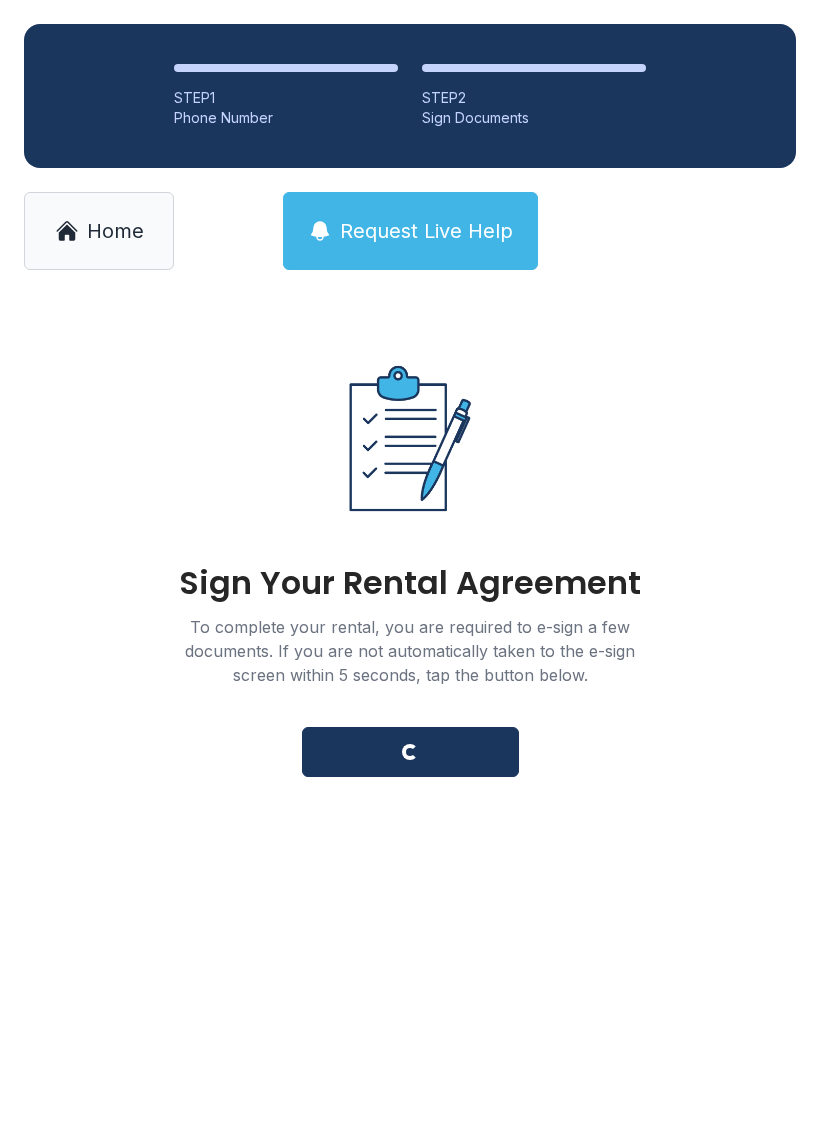 scroll, scrollTop: 0, scrollLeft: 0, axis: both 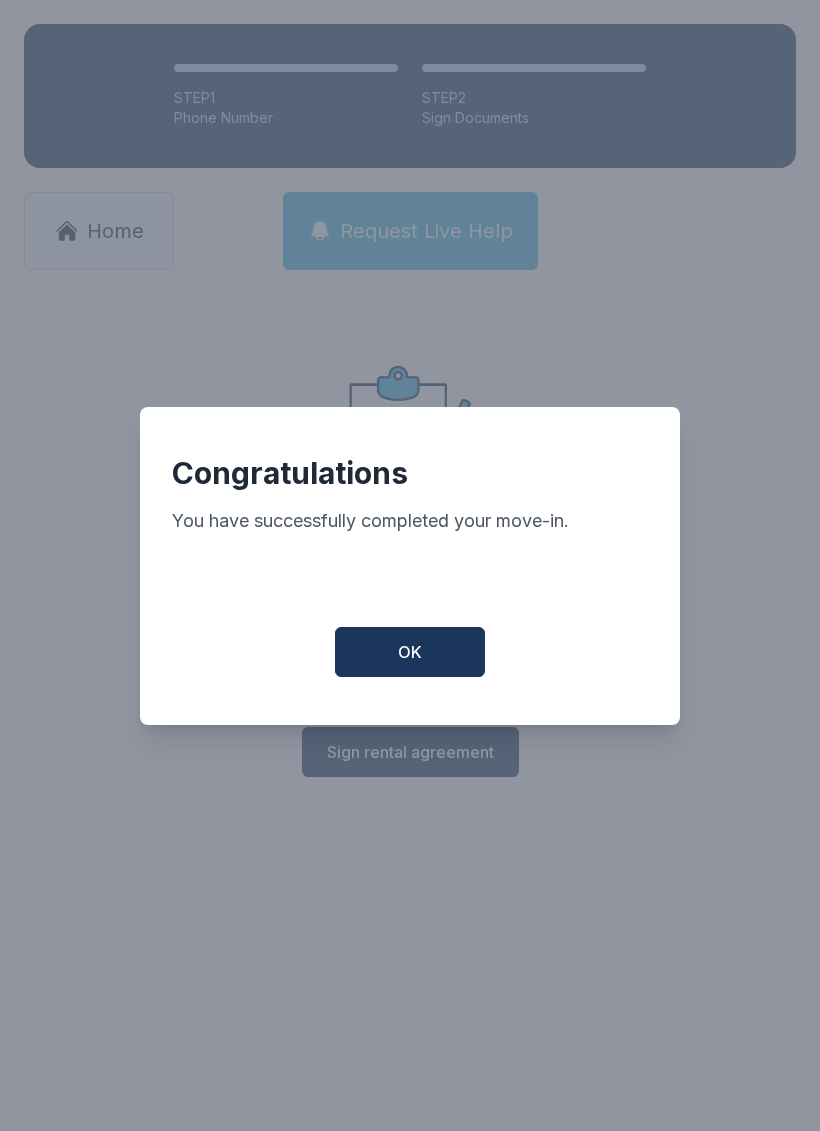 click on "OK" at bounding box center [410, 652] 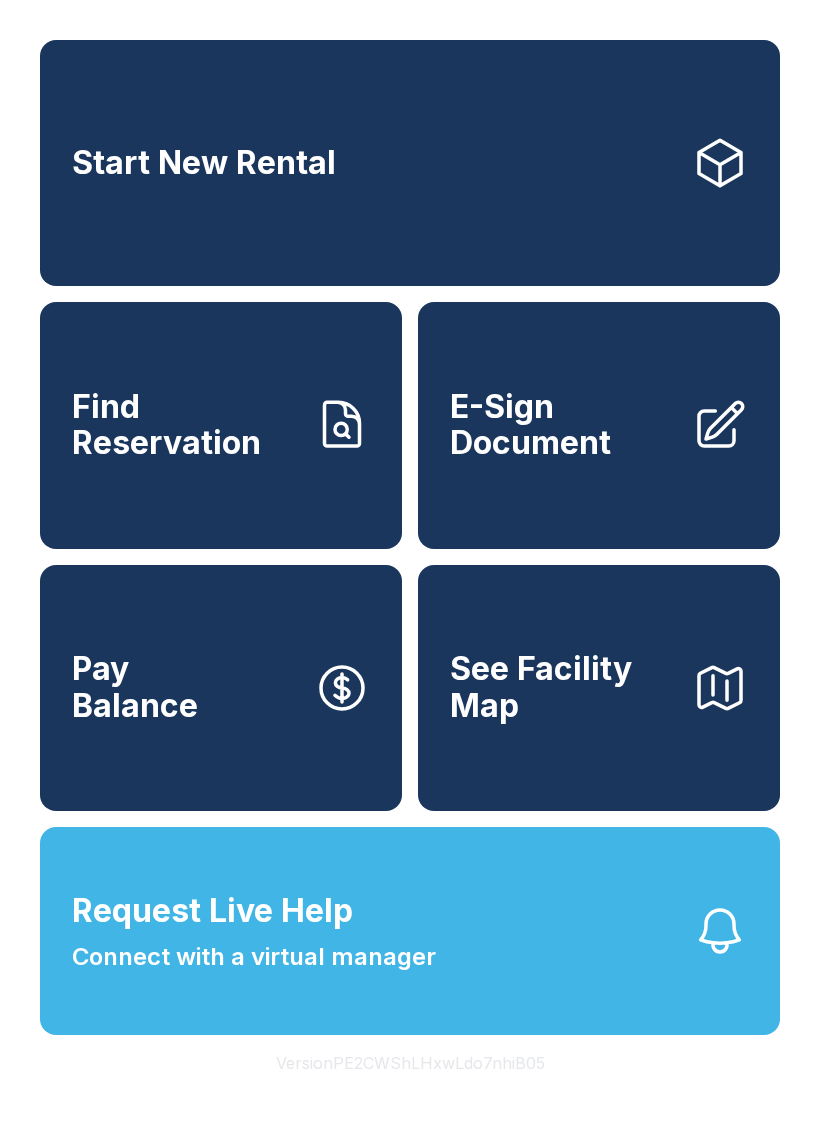 click on "Request Live Help Connect with a virtual manager" at bounding box center [410, 931] 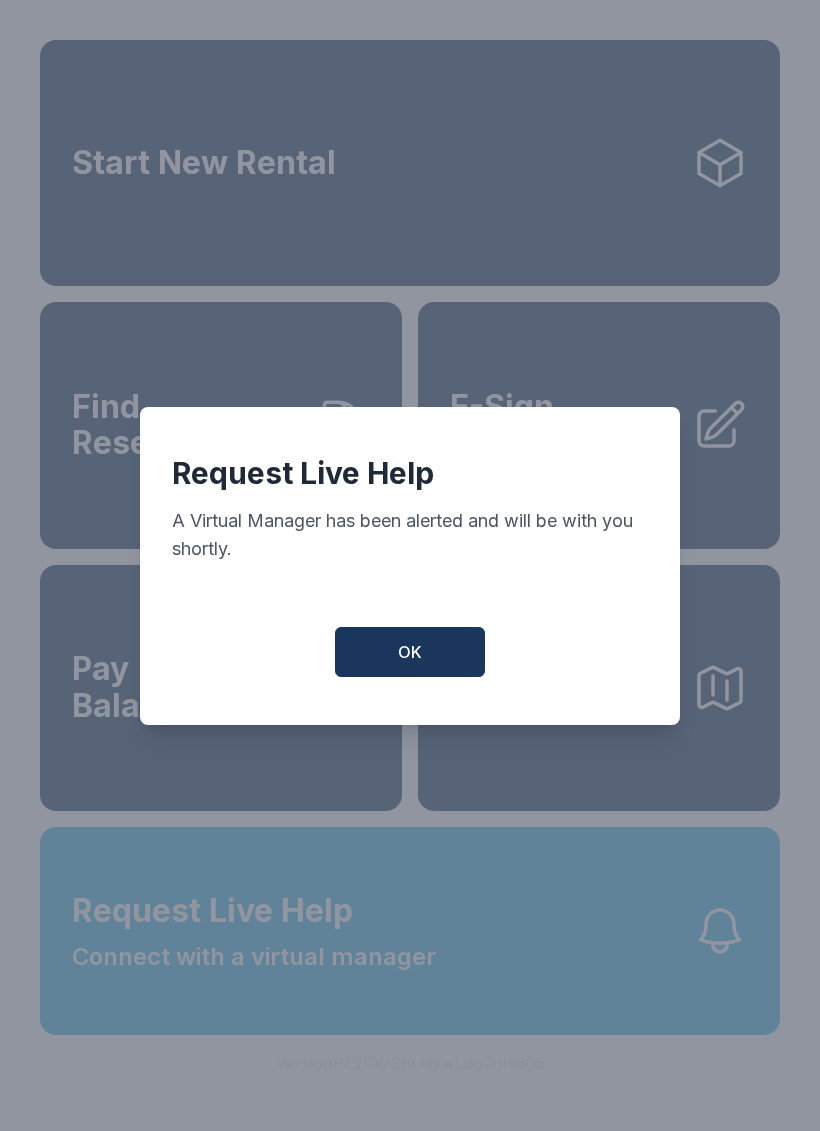 click on "OK" at bounding box center (410, 652) 